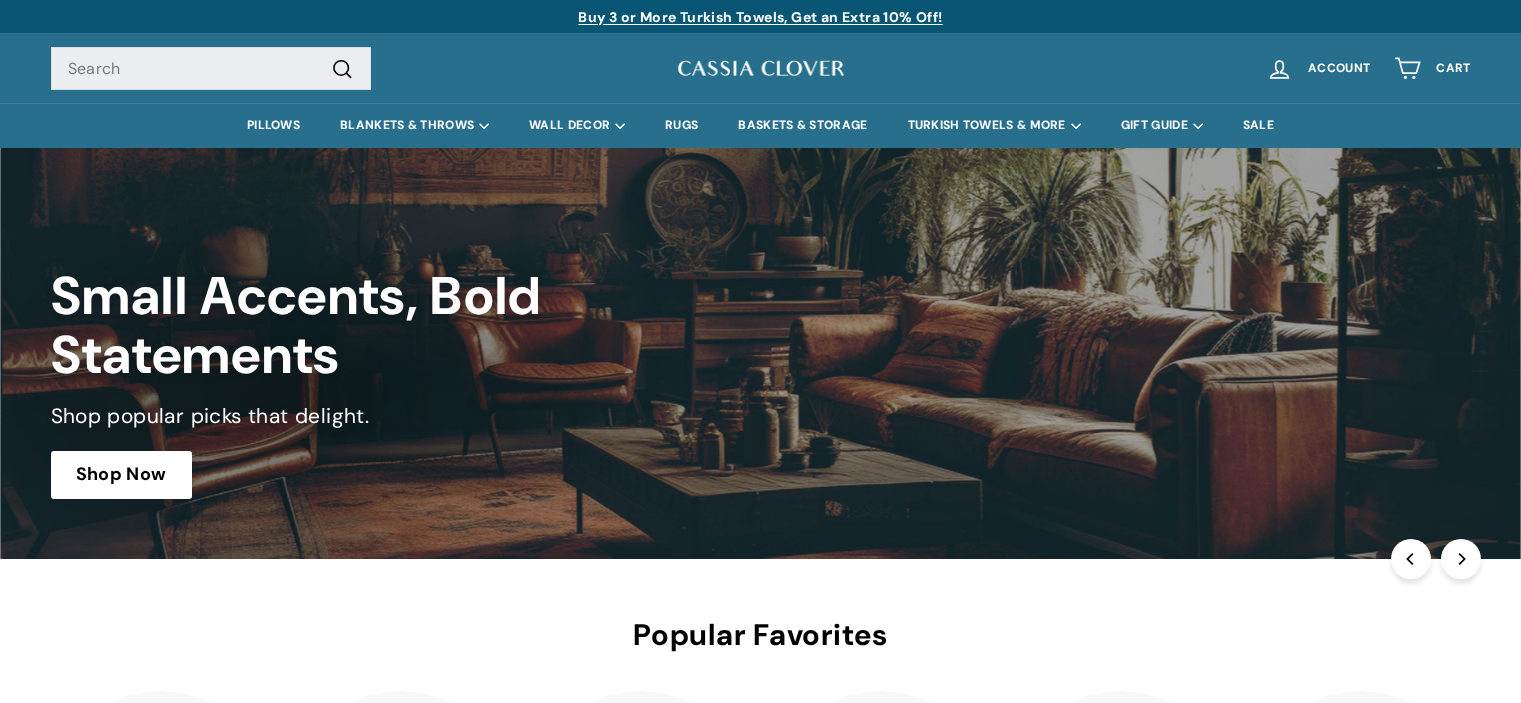 scroll, scrollTop: 0, scrollLeft: 0, axis: both 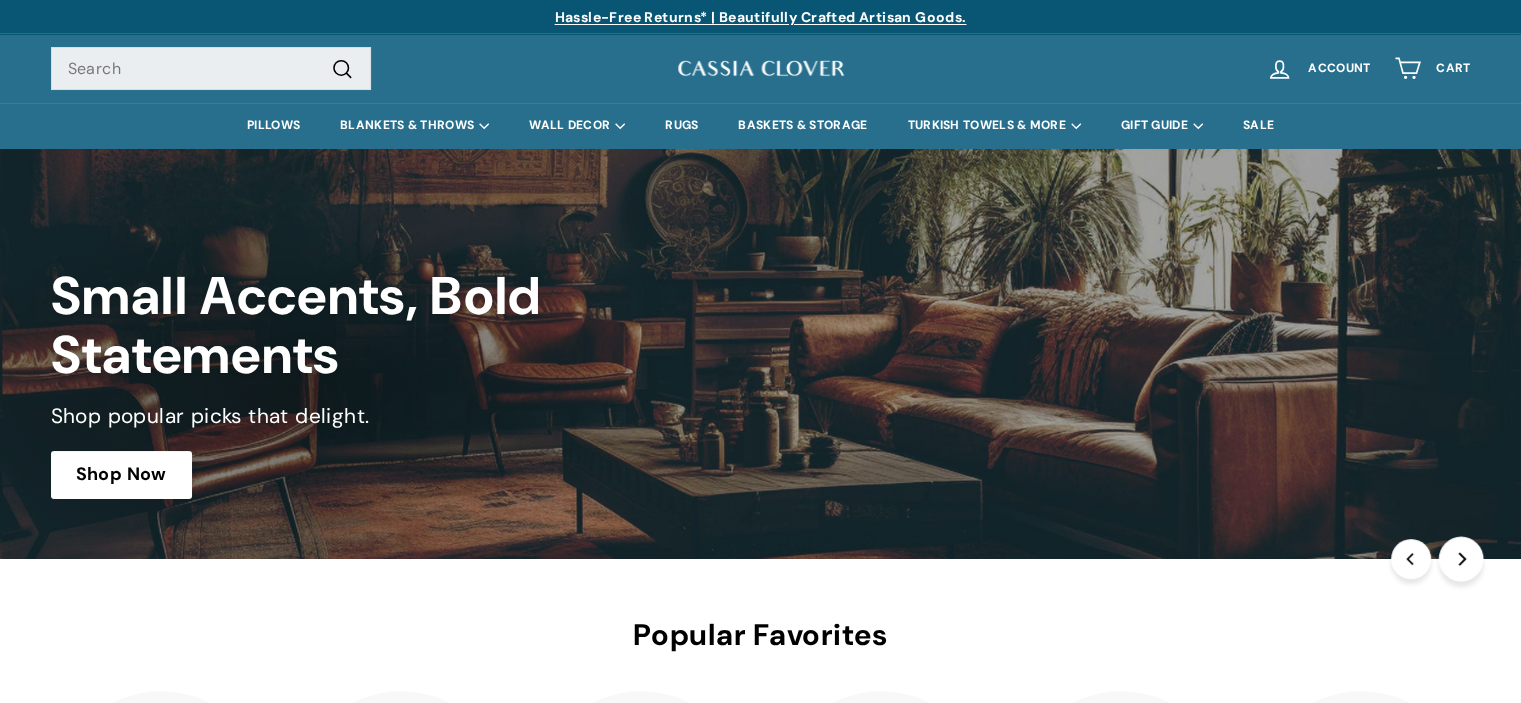 click at bounding box center [1461, 558] 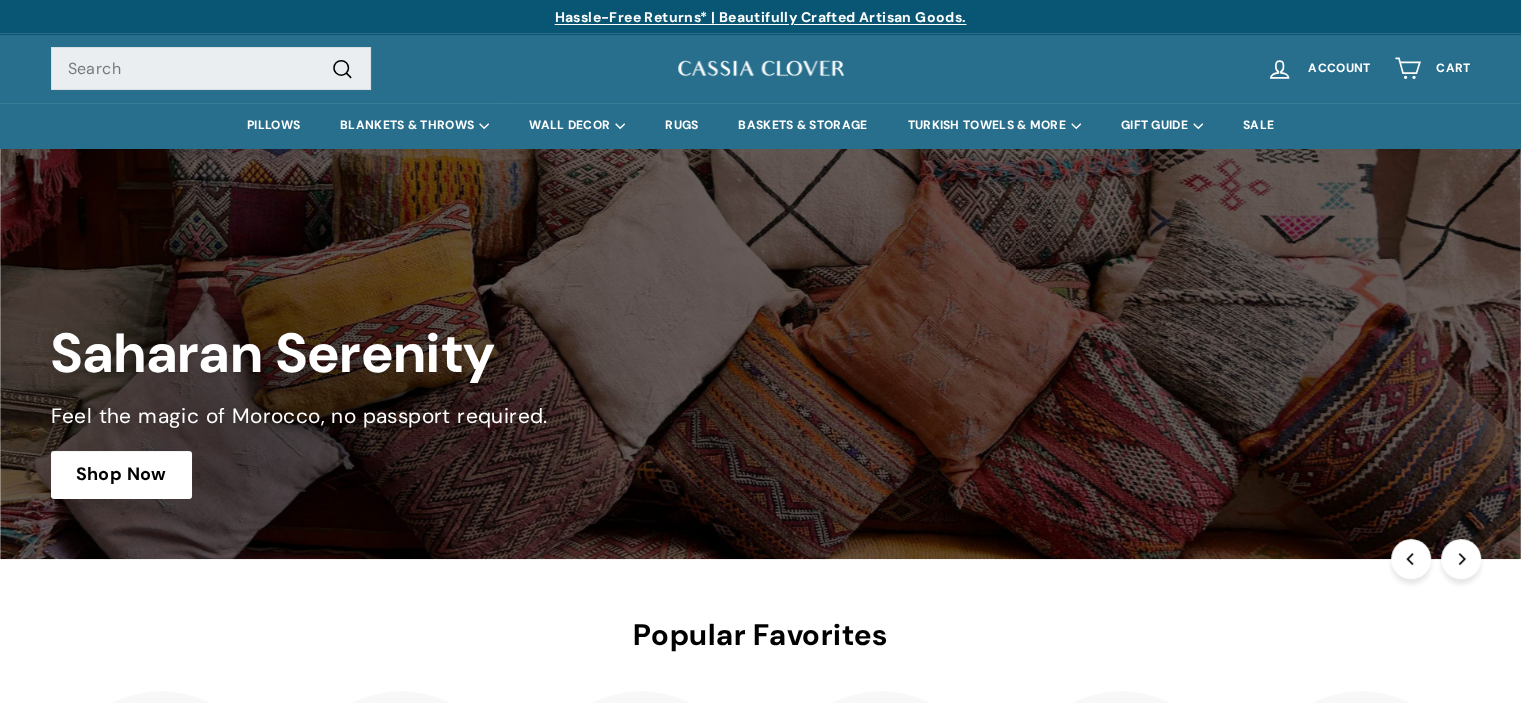 click at bounding box center (760, 353) 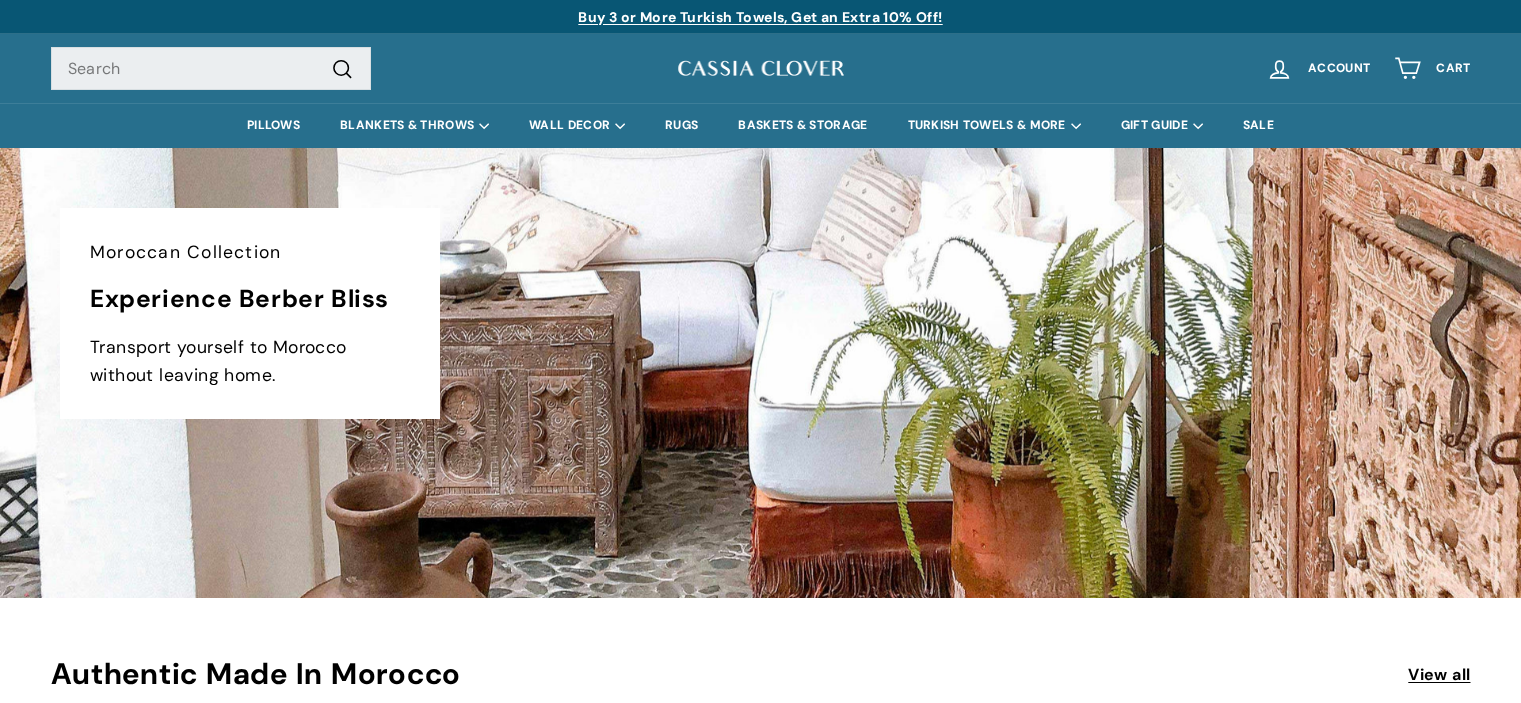 scroll, scrollTop: 0, scrollLeft: 0, axis: both 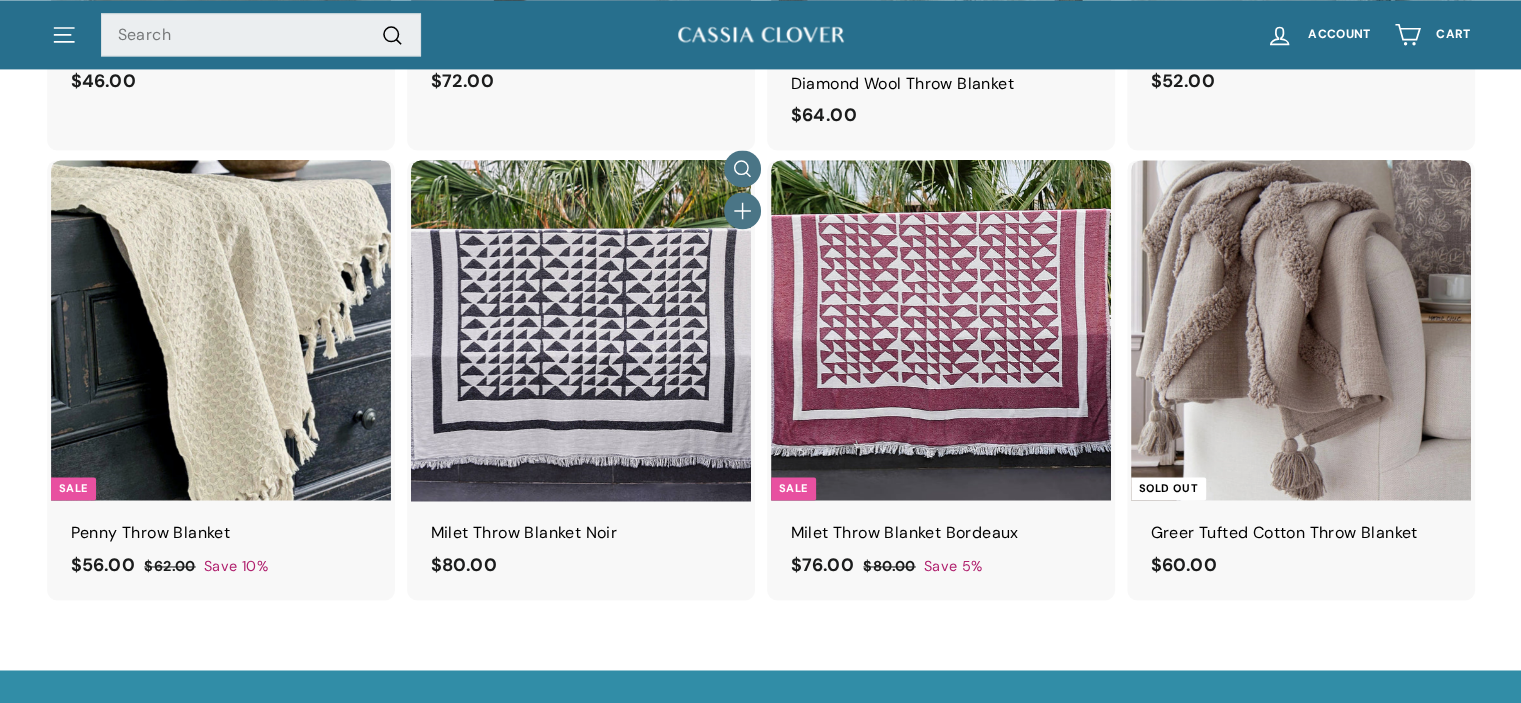 click at bounding box center [581, 330] 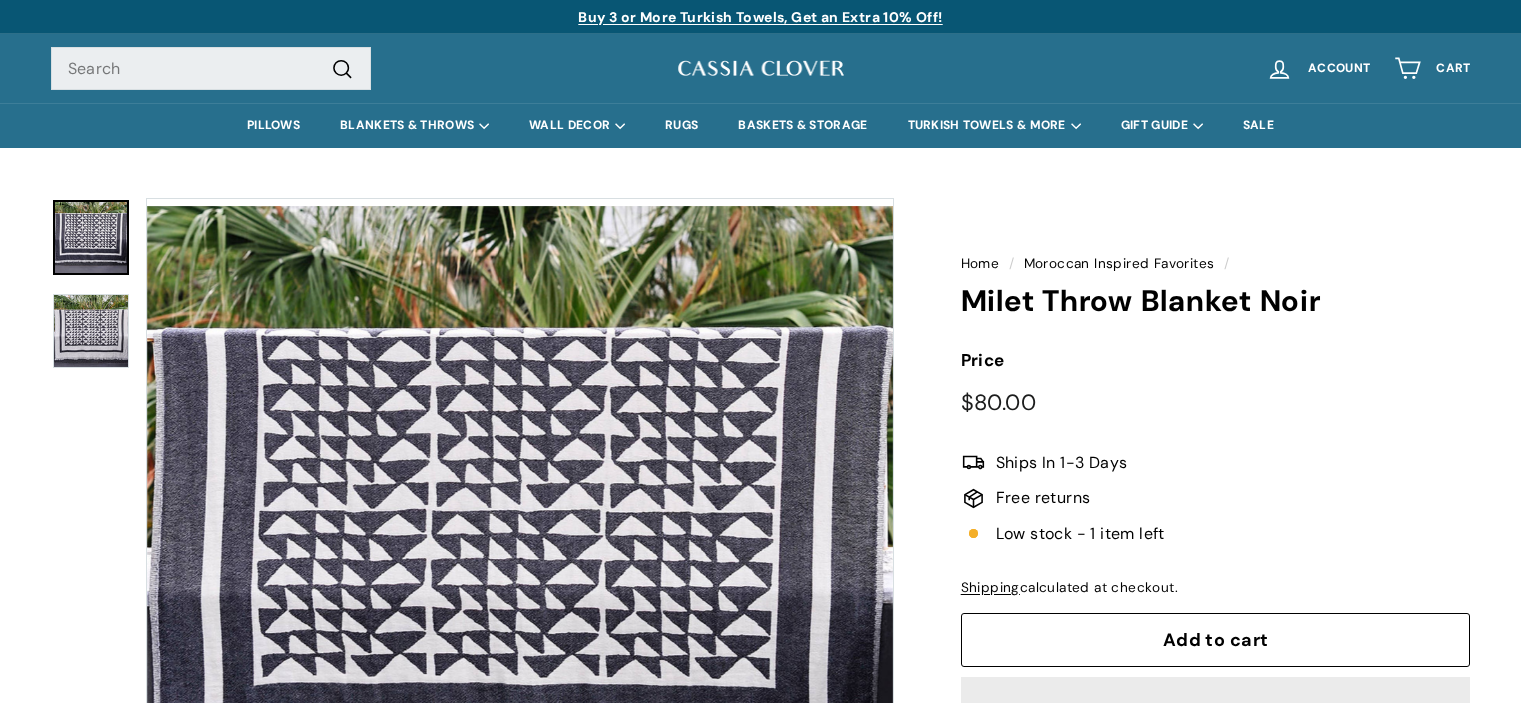 scroll, scrollTop: 0, scrollLeft: 0, axis: both 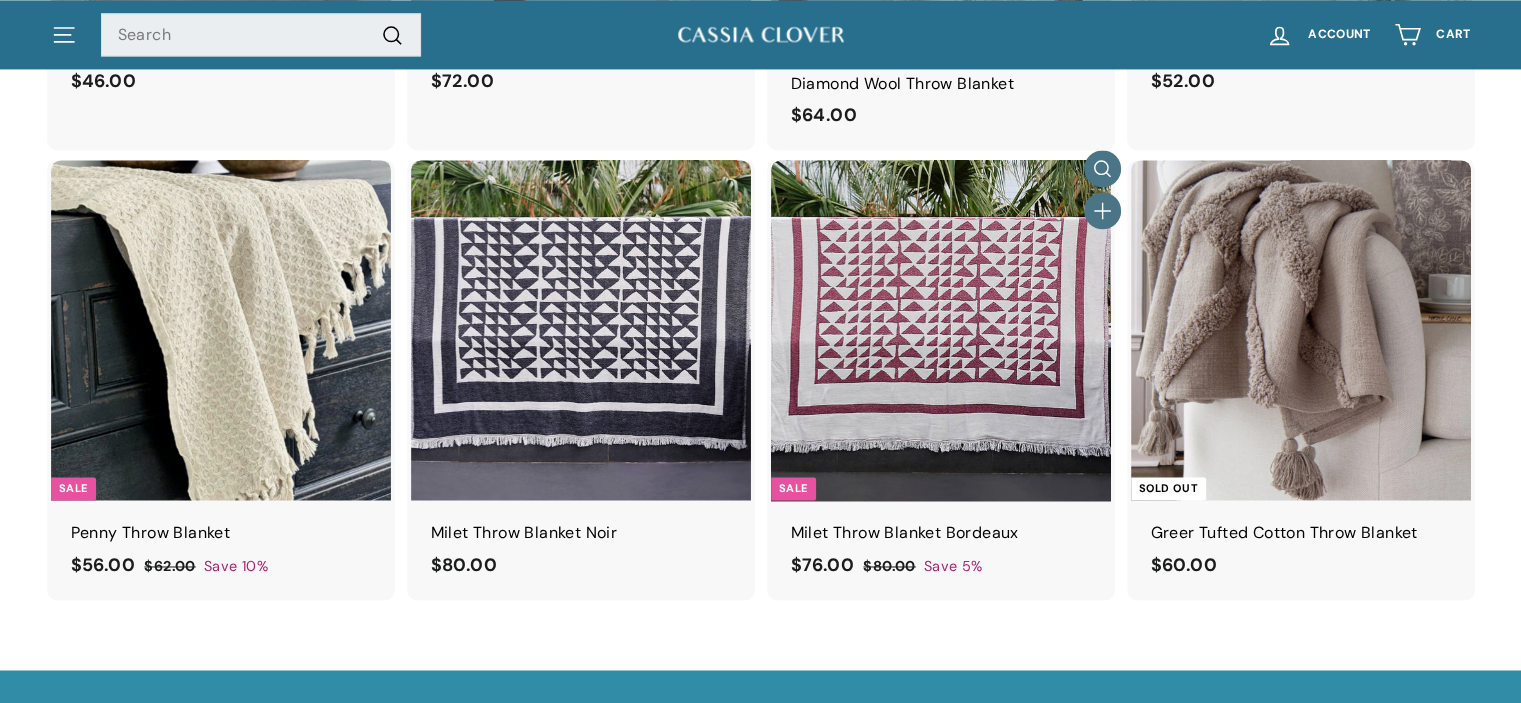 click at bounding box center [941, 330] 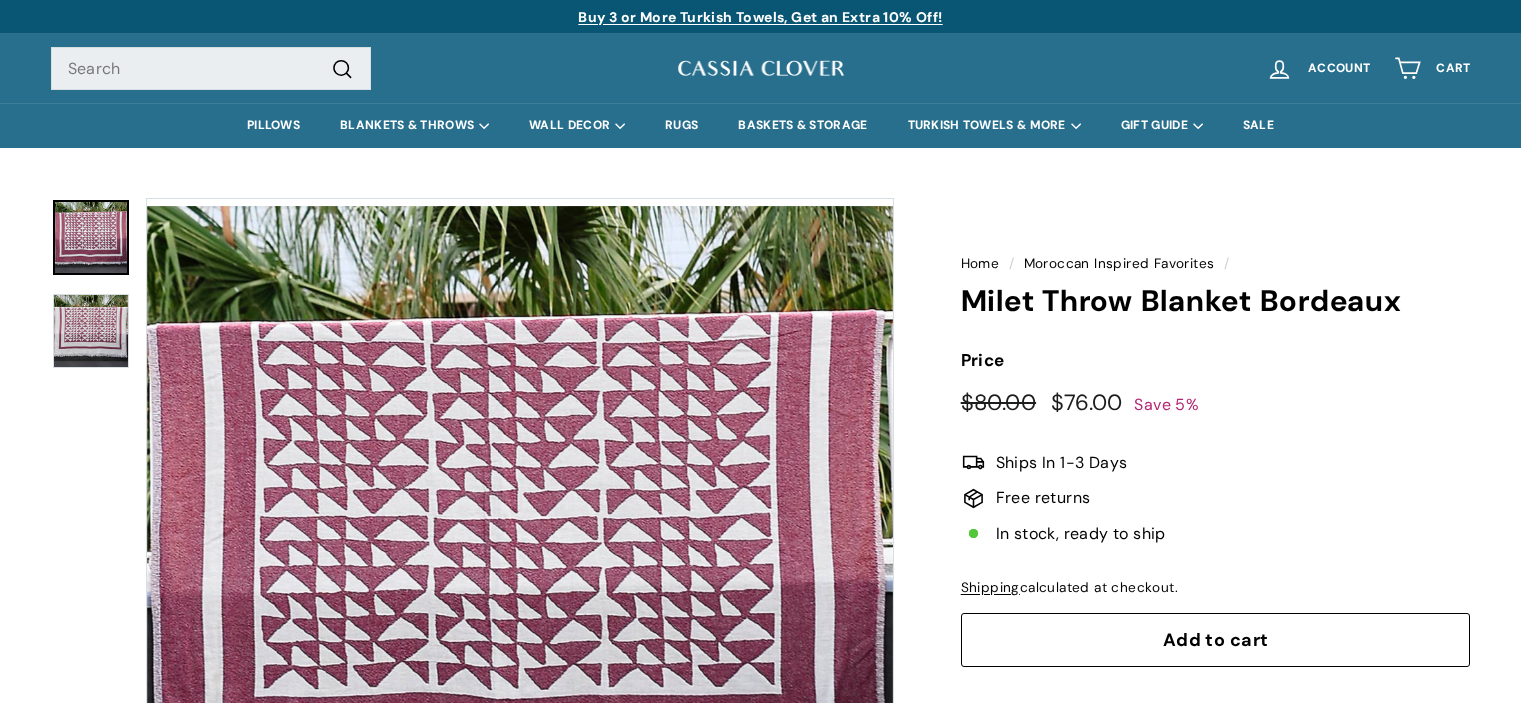 scroll, scrollTop: 0, scrollLeft: 0, axis: both 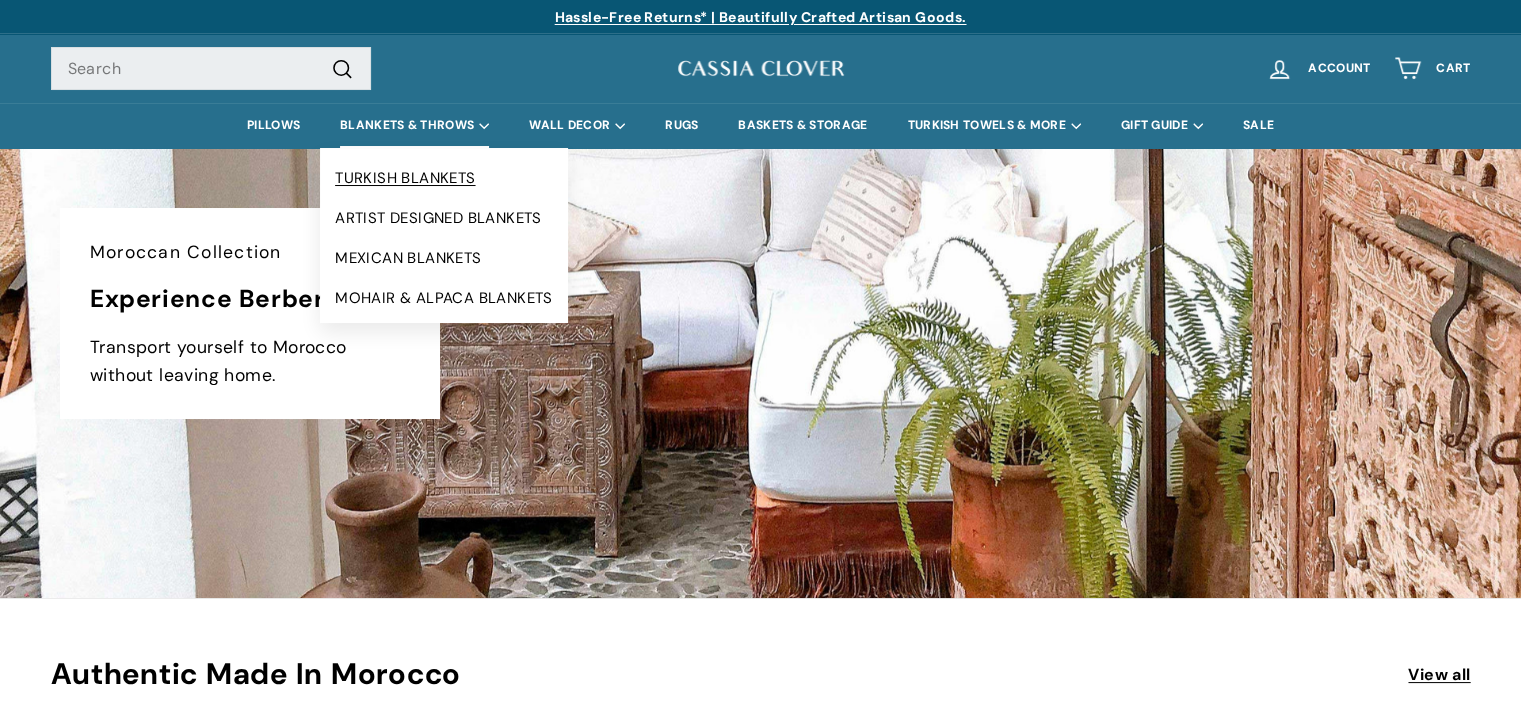 click on "TURKISH BLANKETS" at bounding box center (444, 178) 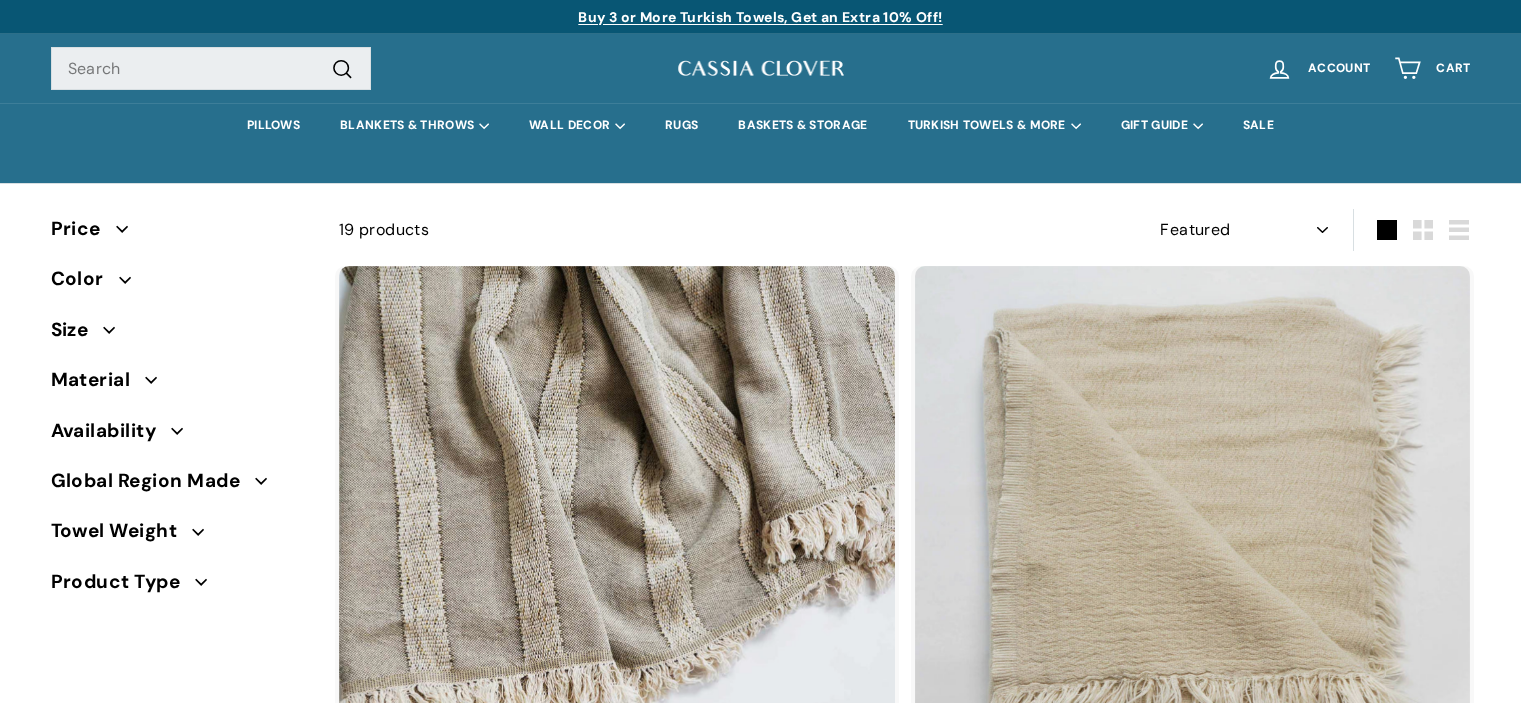 select on "manual" 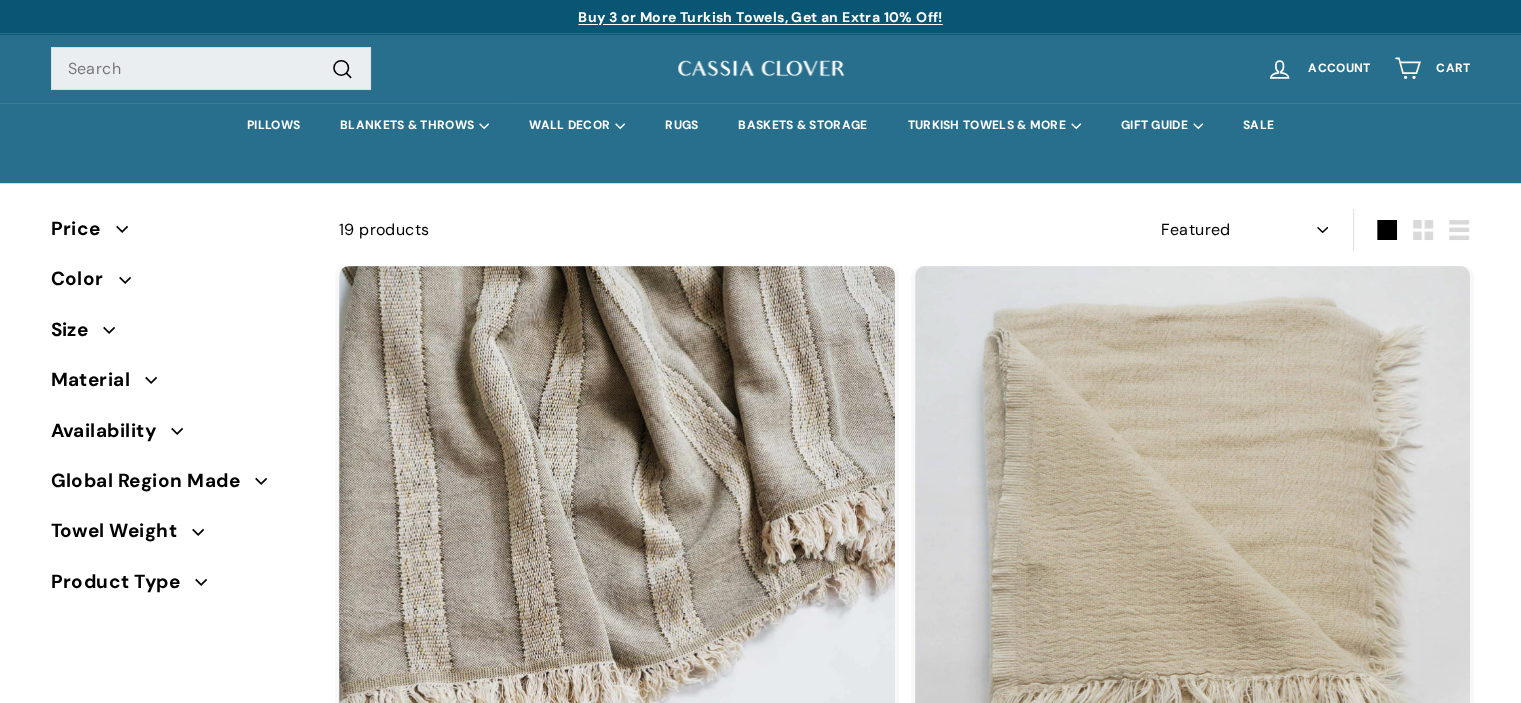 scroll, scrollTop: 0, scrollLeft: 0, axis: both 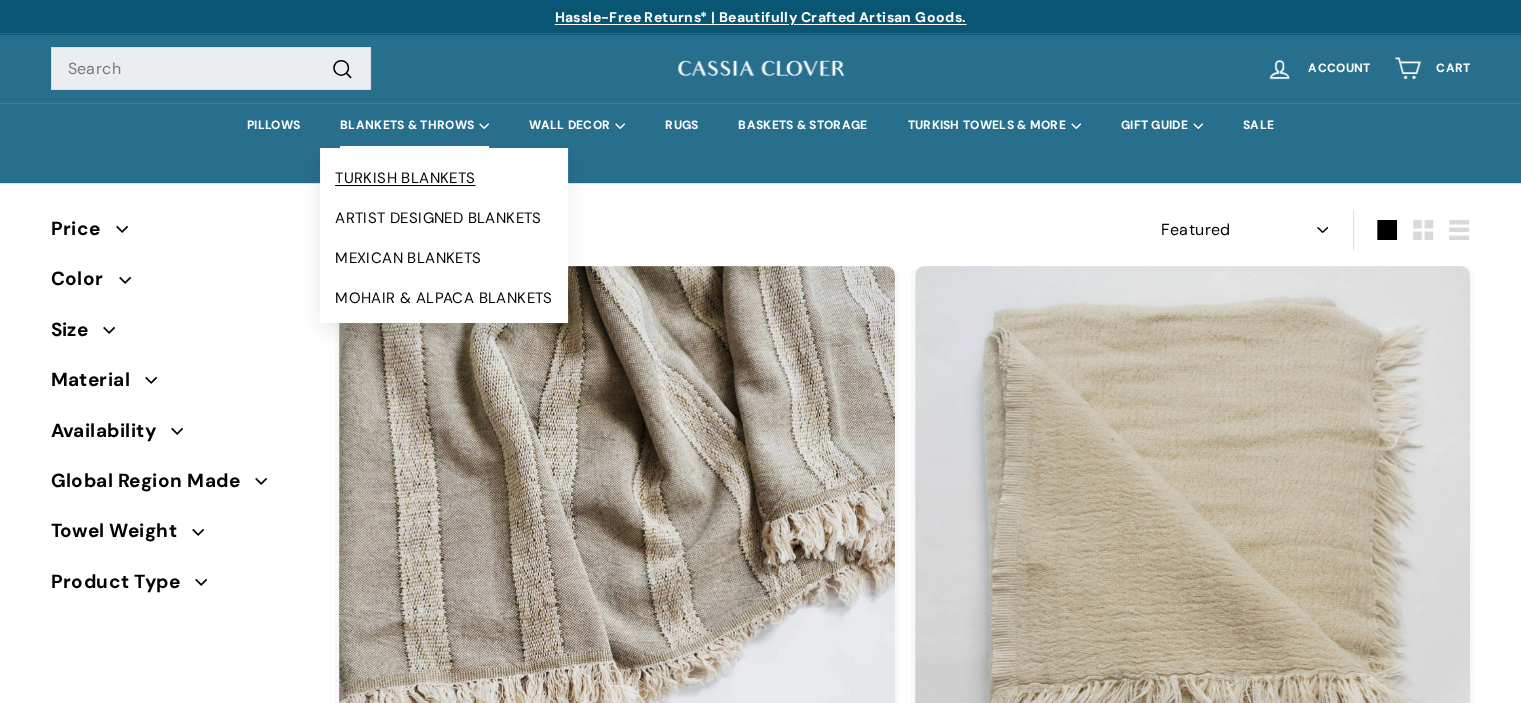 click on "TURKISH BLANKETS" at bounding box center (444, 178) 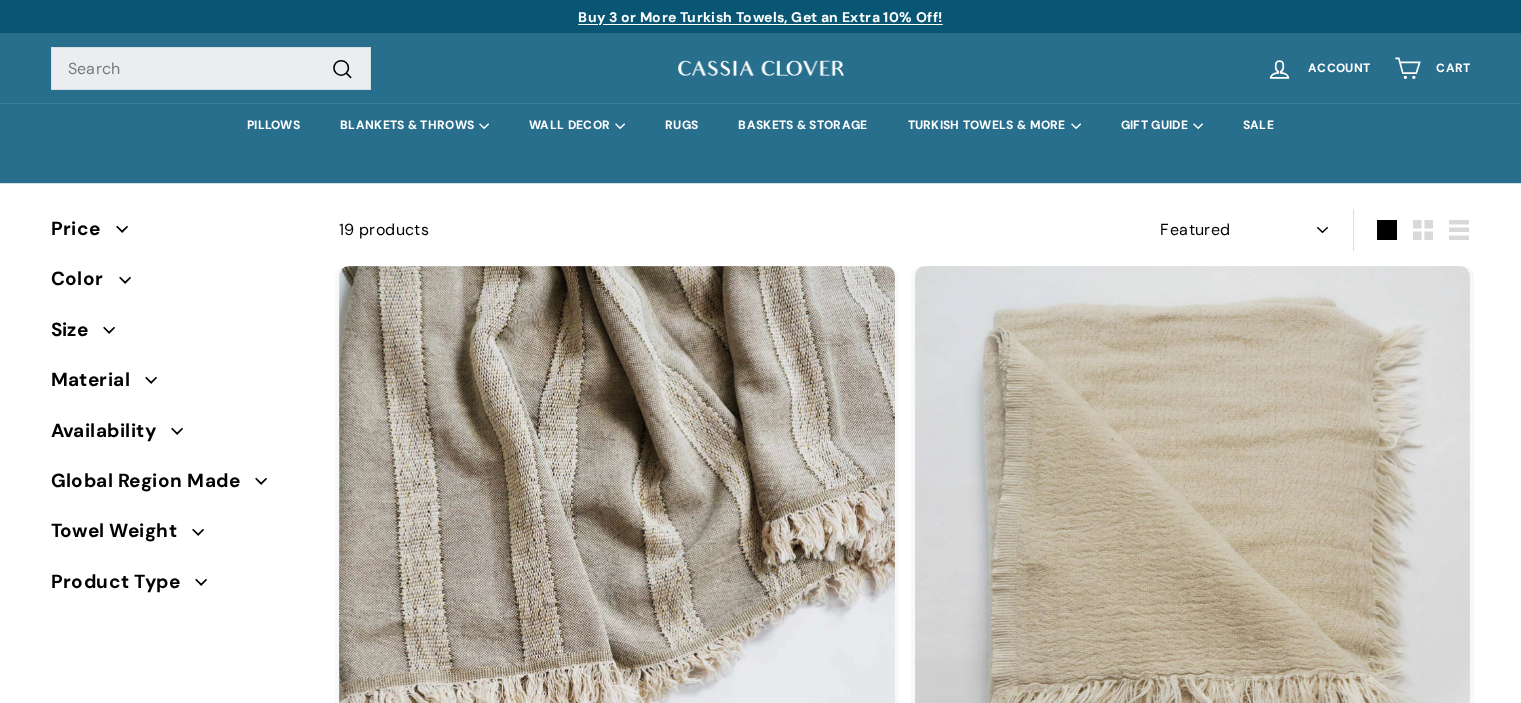 select on "manual" 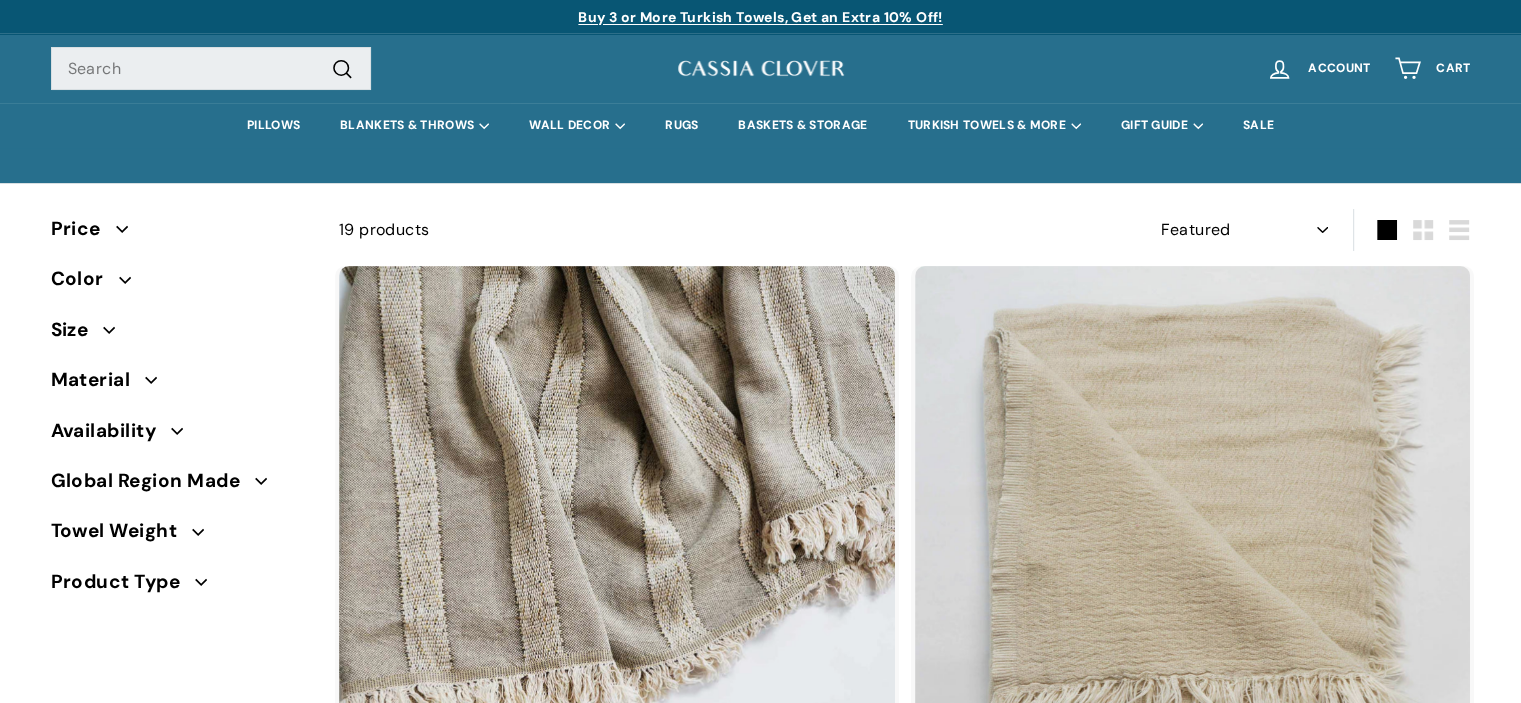 scroll, scrollTop: 0, scrollLeft: 0, axis: both 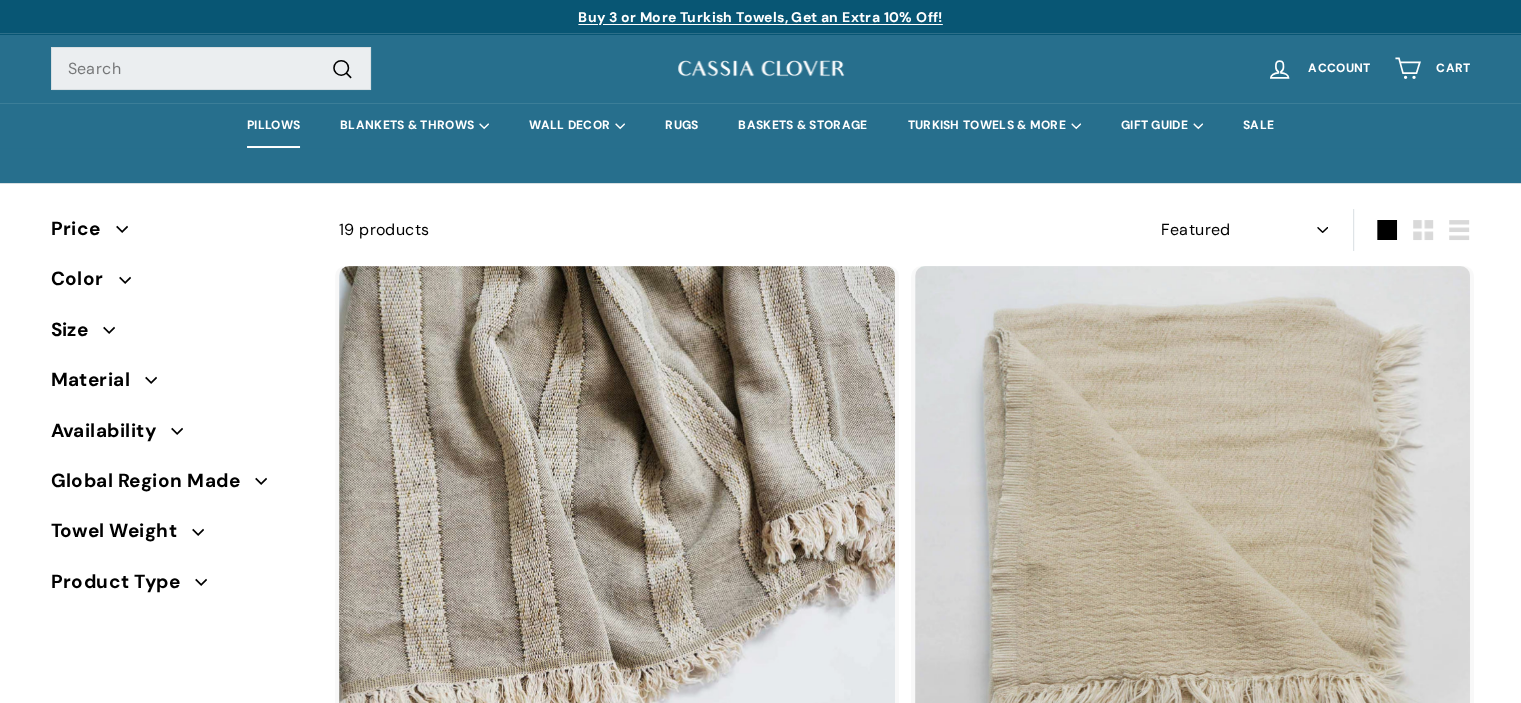 click on "PILLOWS" at bounding box center (273, 125) 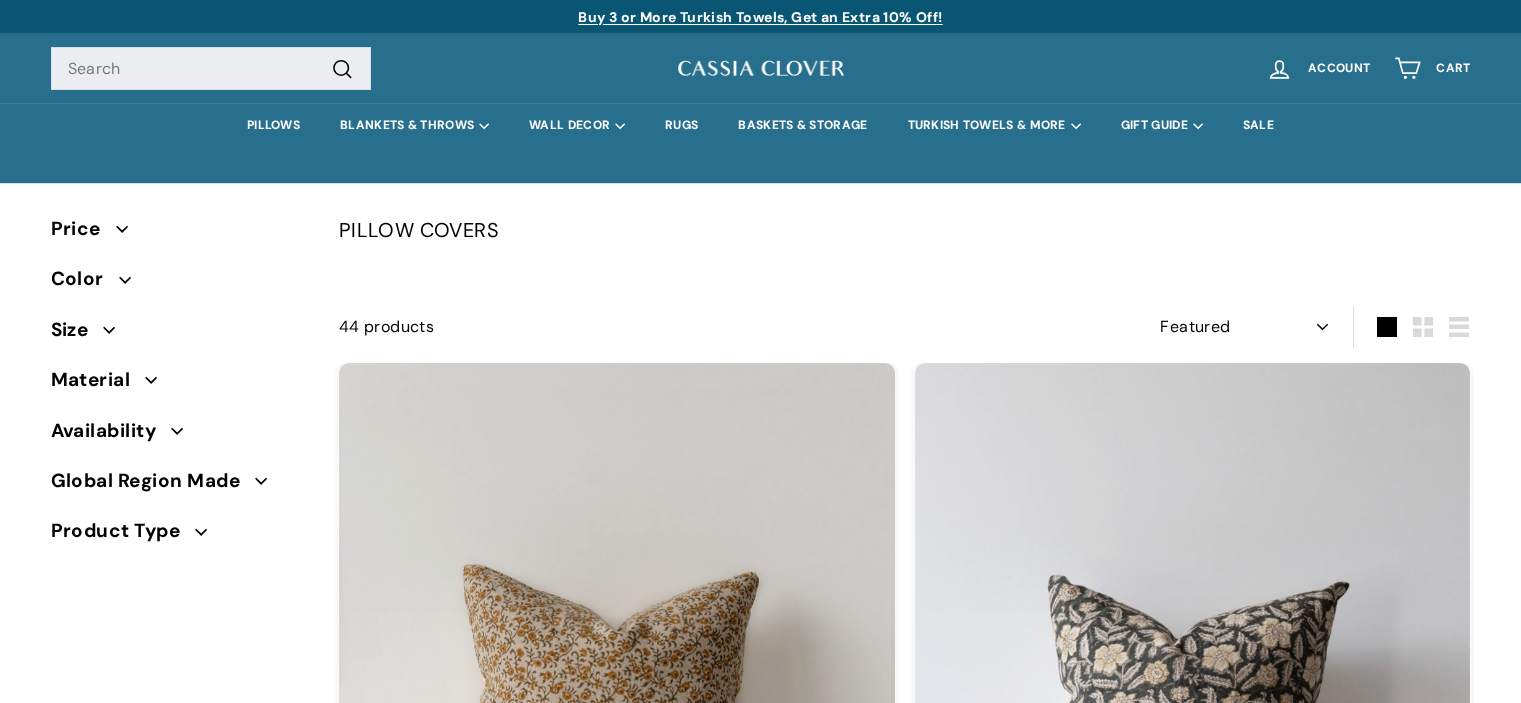 select on "manual" 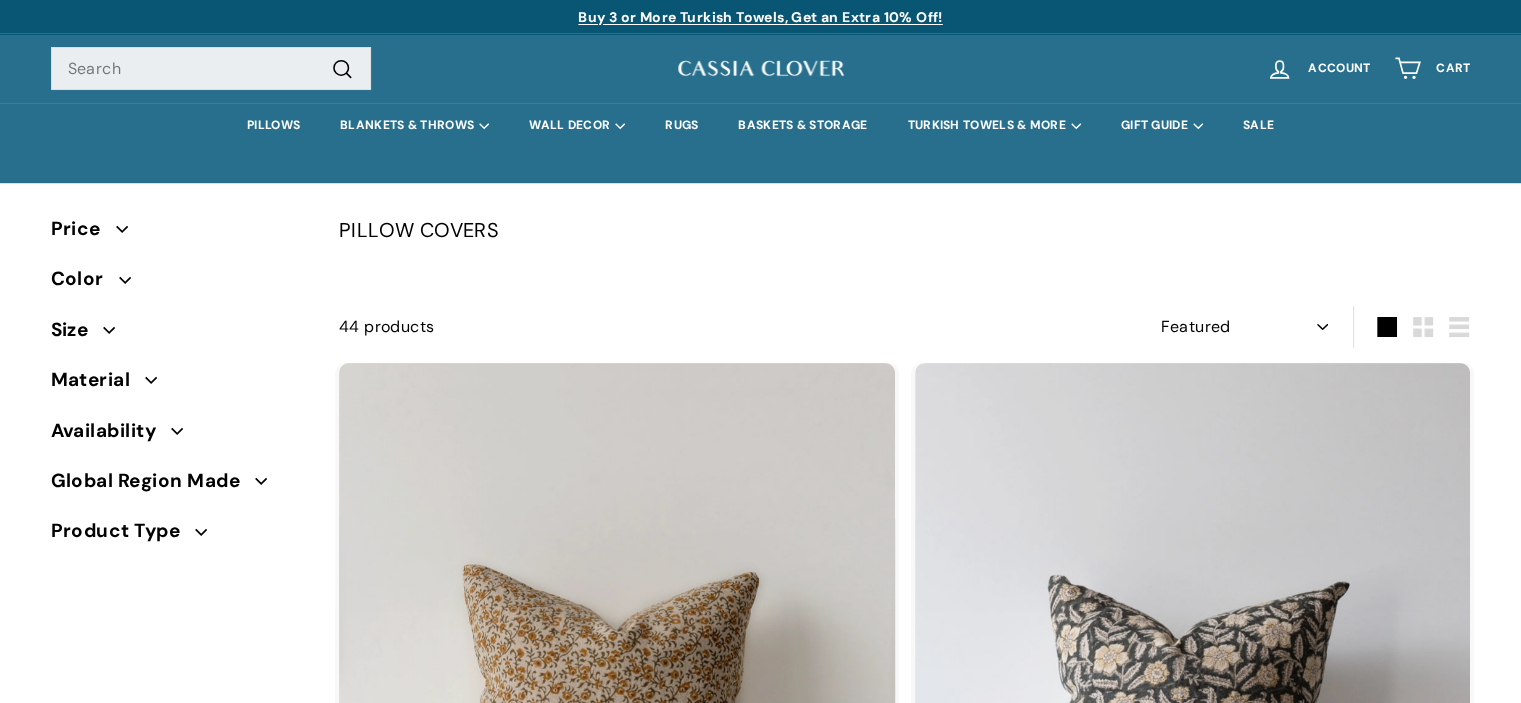 scroll, scrollTop: 0, scrollLeft: 0, axis: both 